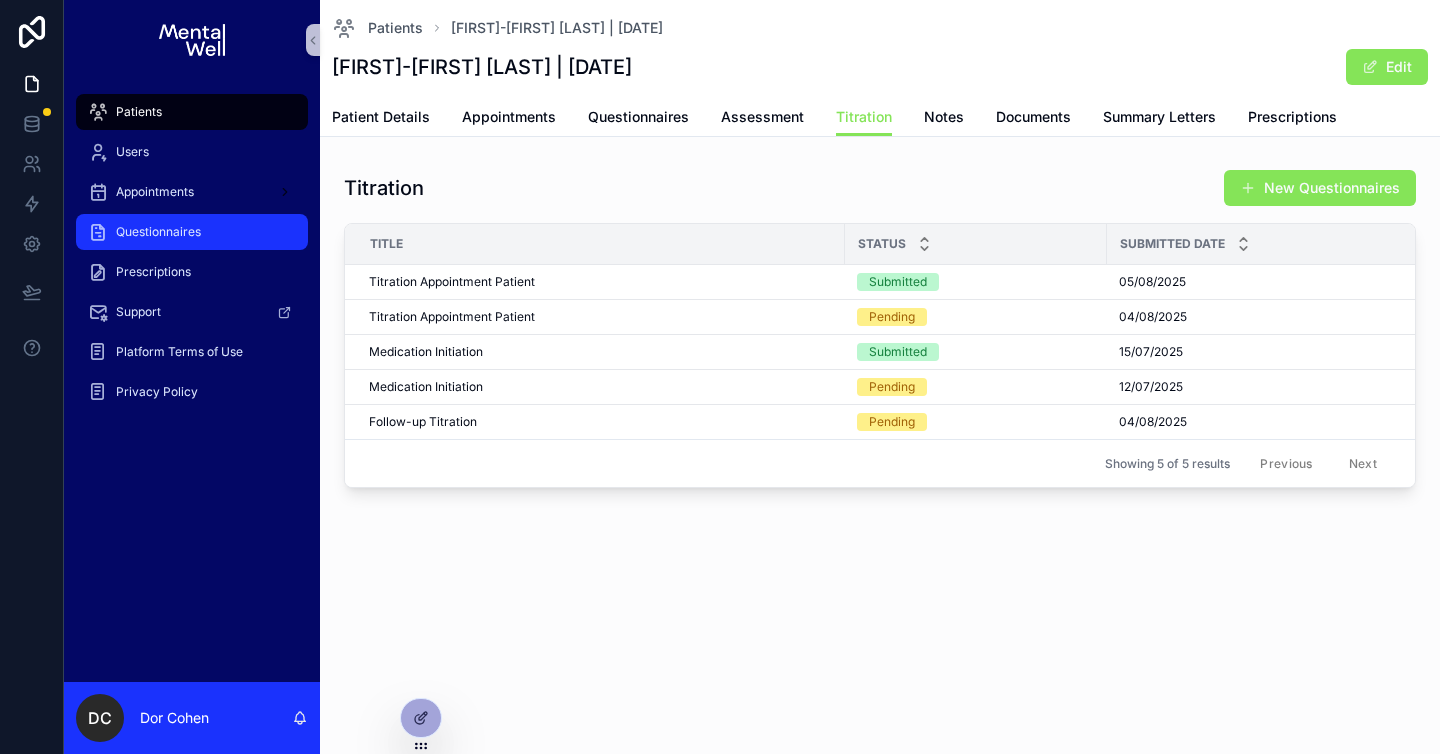 scroll, scrollTop: 0, scrollLeft: 0, axis: both 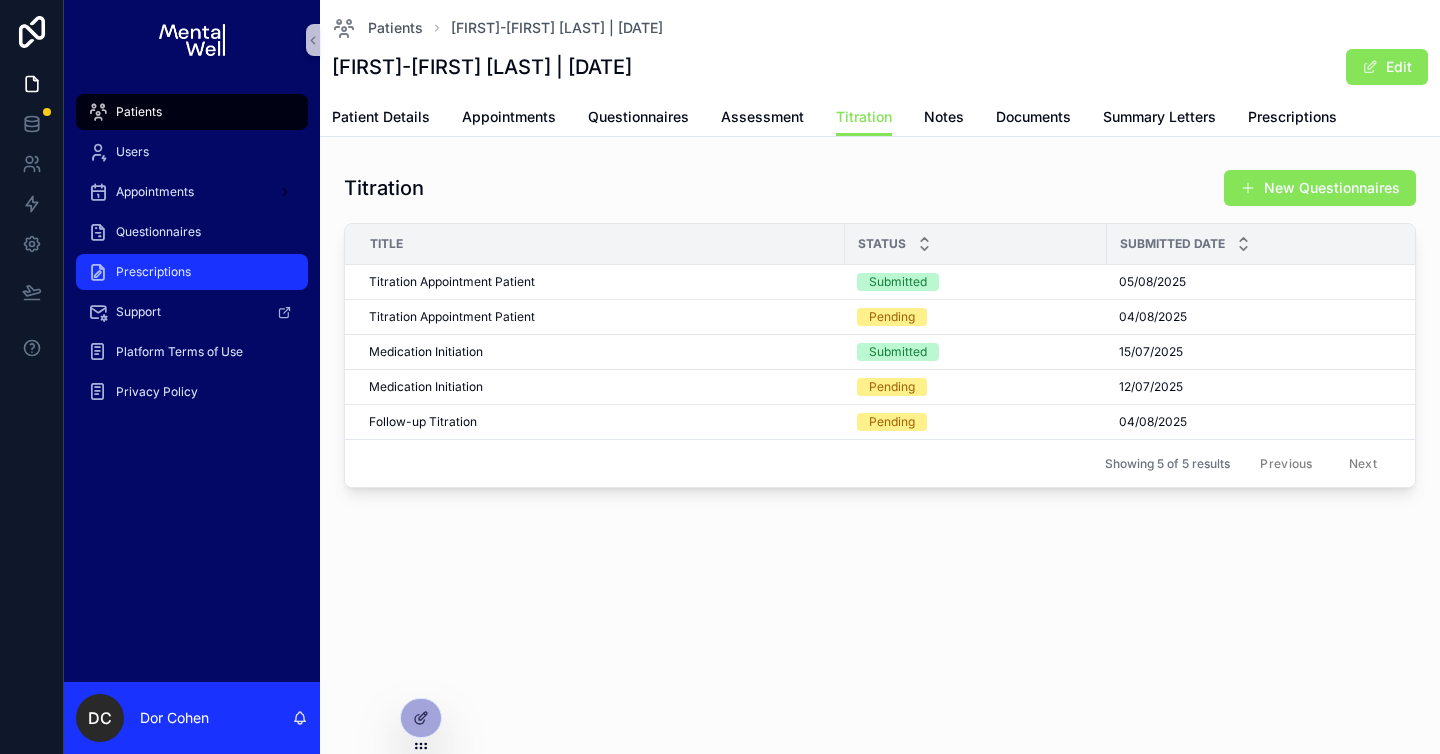 click on "Prescriptions" at bounding box center (153, 272) 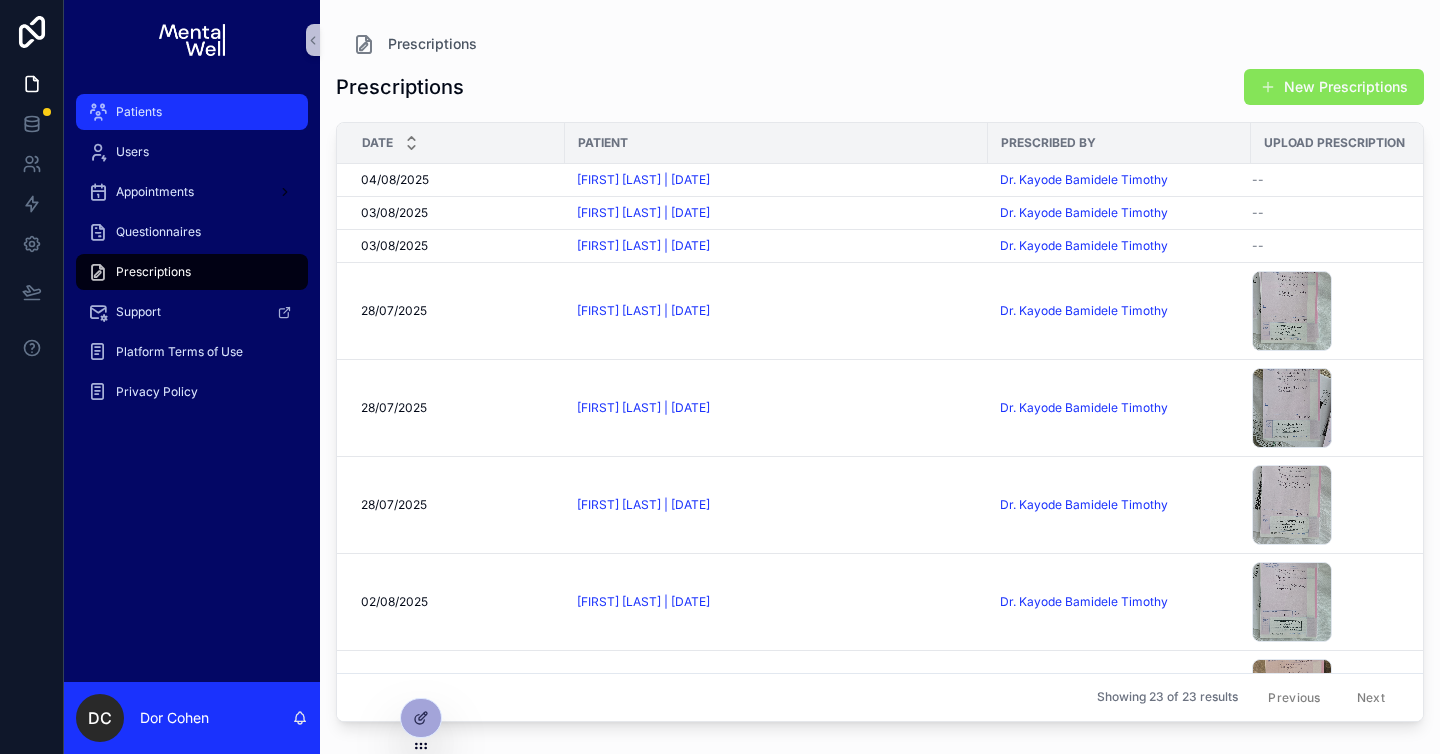 click on "Patients" at bounding box center [139, 112] 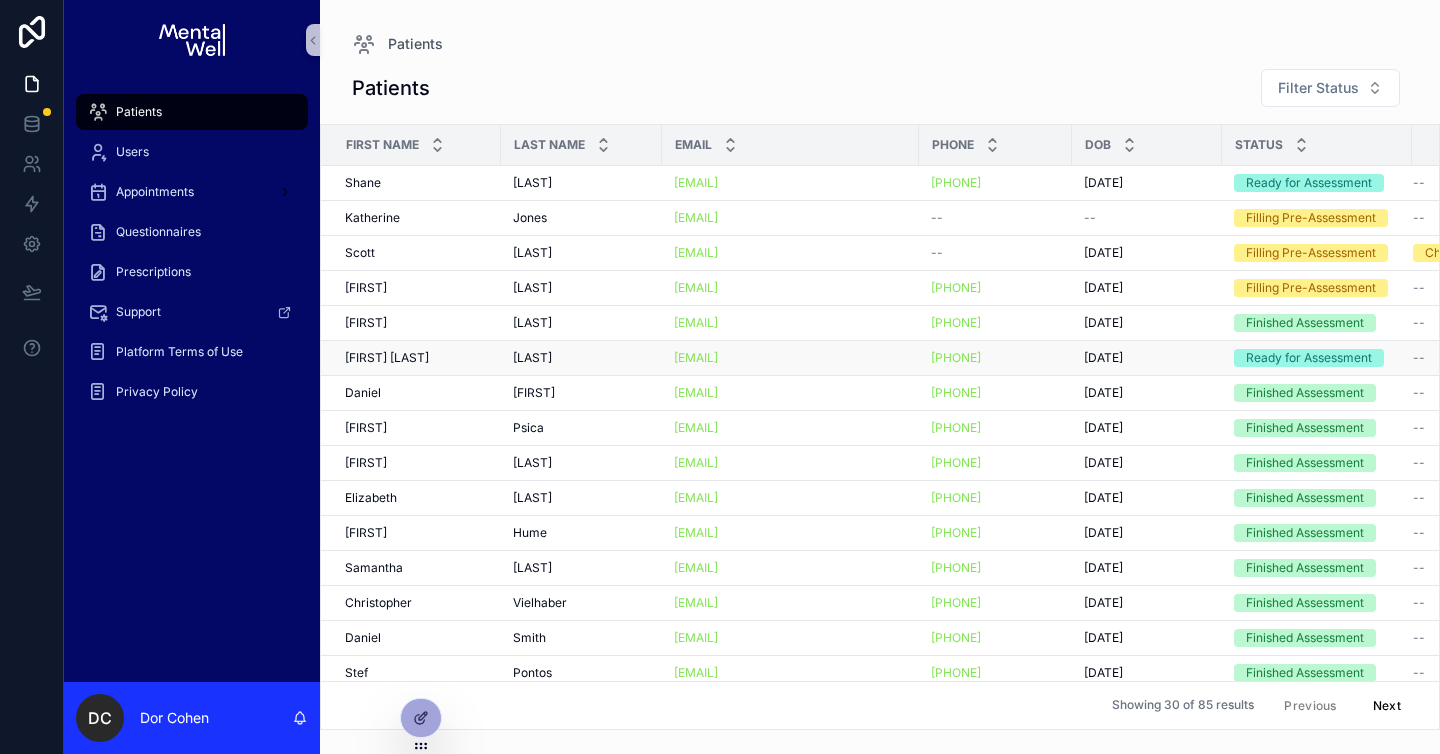 click on "[FIRST] [LAST] [FIRST] [LAST]" at bounding box center [417, 358] 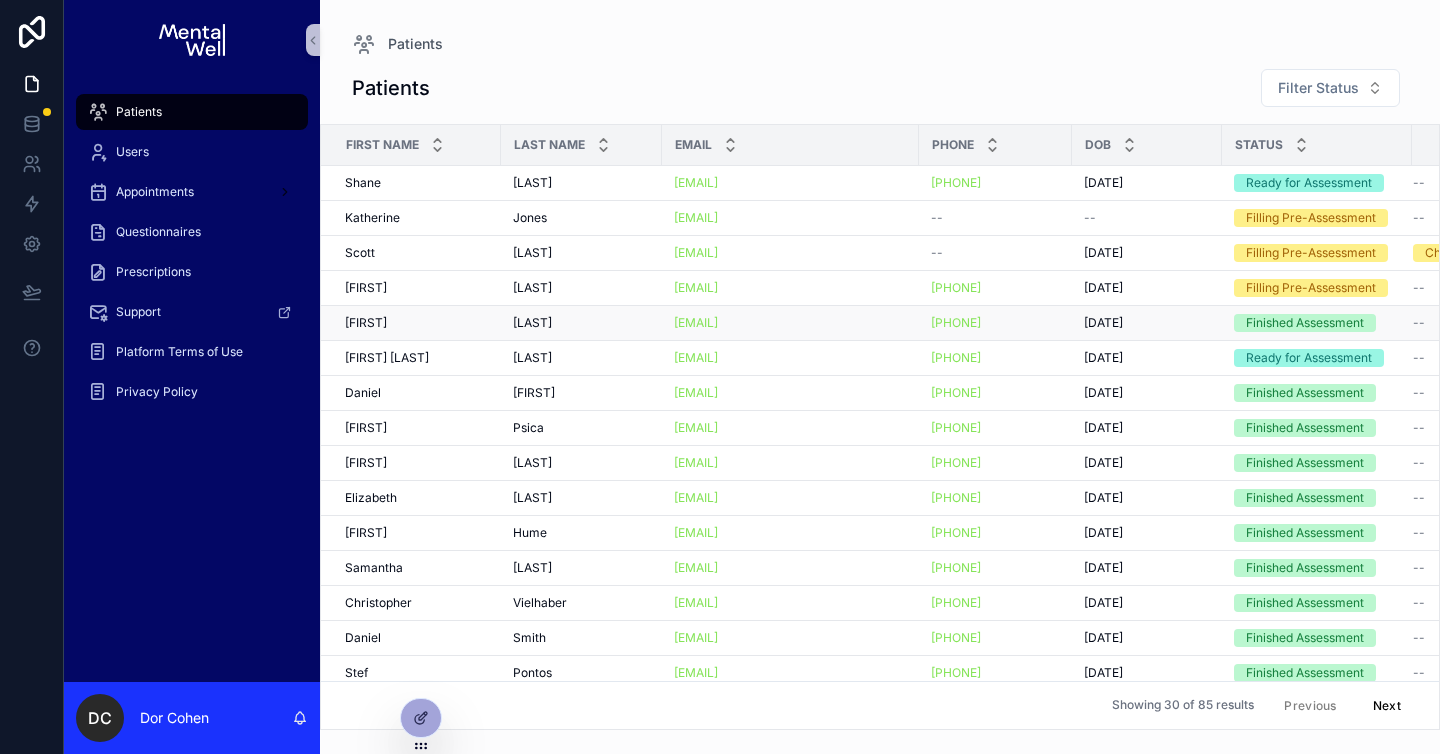 click on "[FIRST] [LAST]" at bounding box center (417, 323) 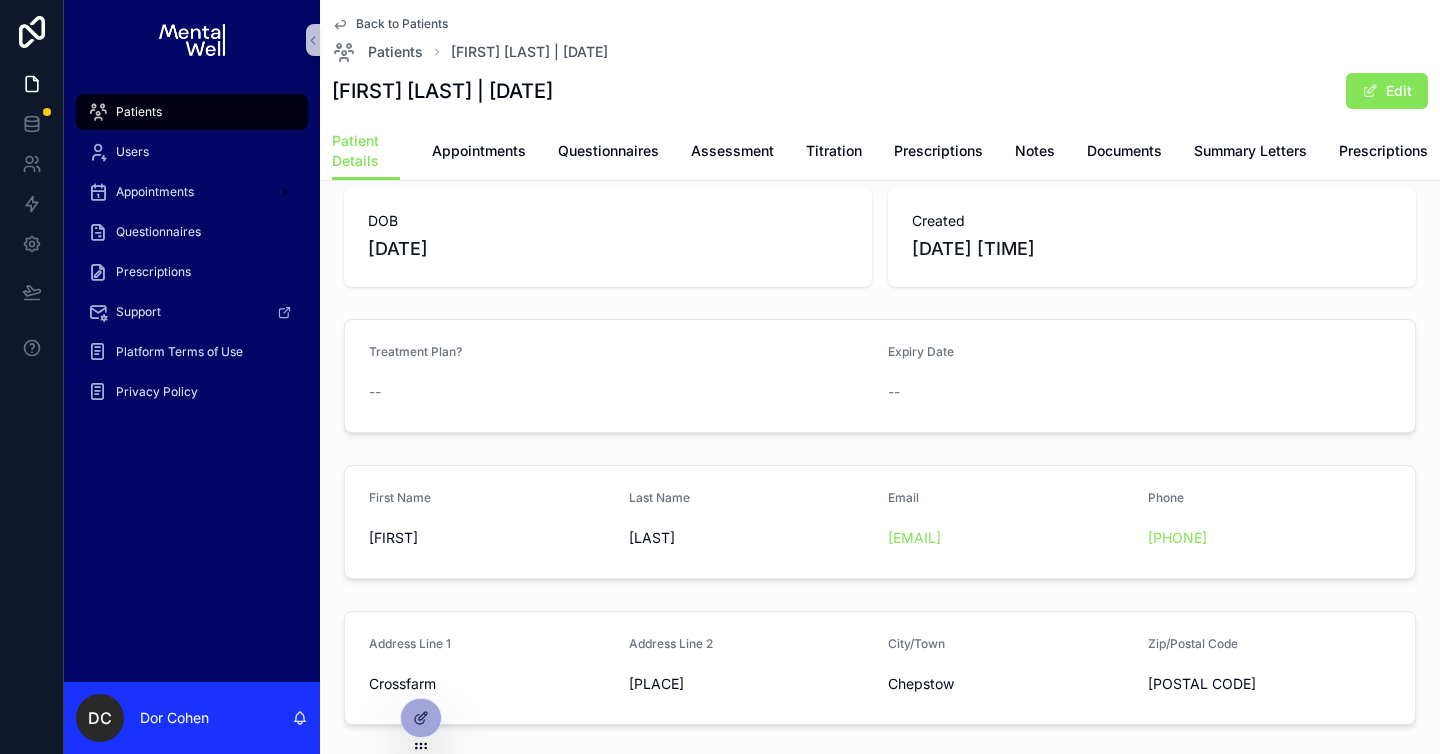 scroll, scrollTop: 29, scrollLeft: 0, axis: vertical 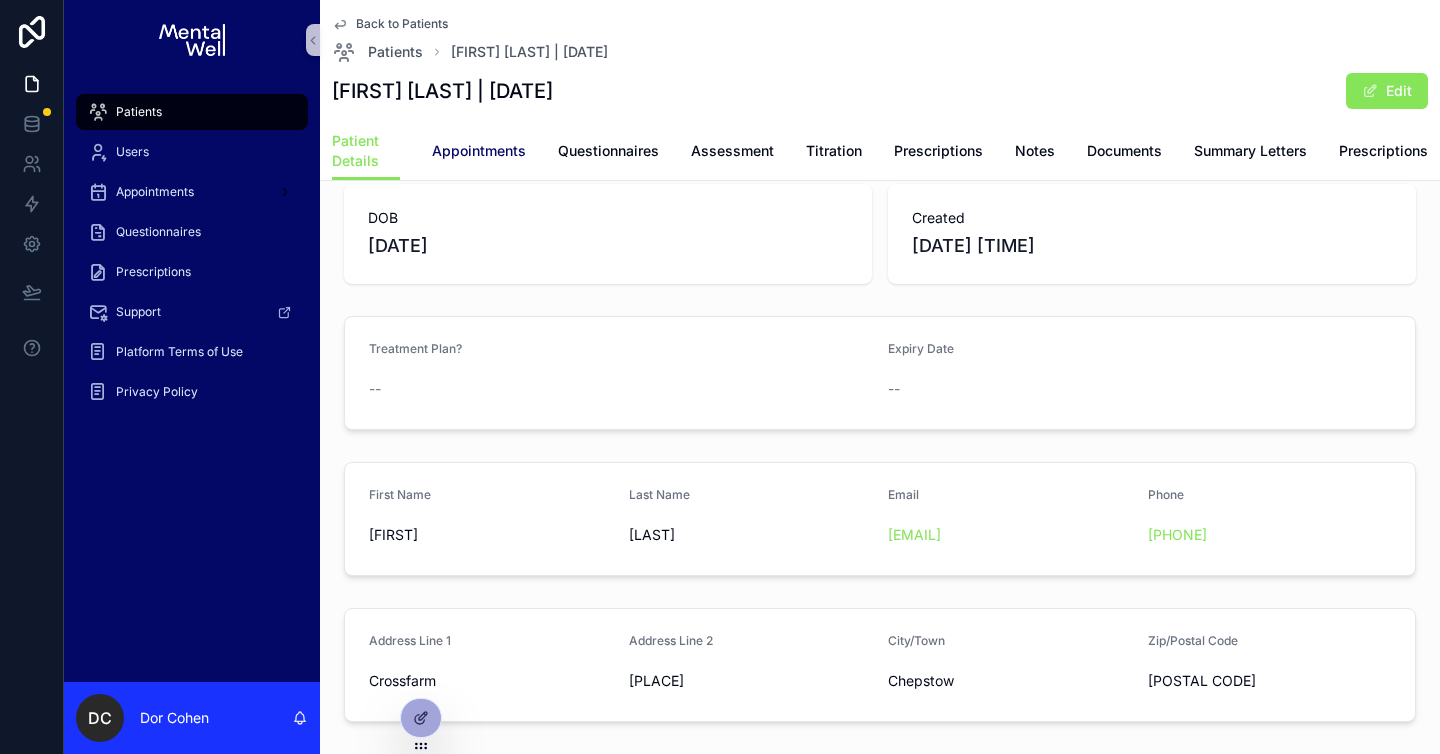 click on "Appointments" at bounding box center [479, 151] 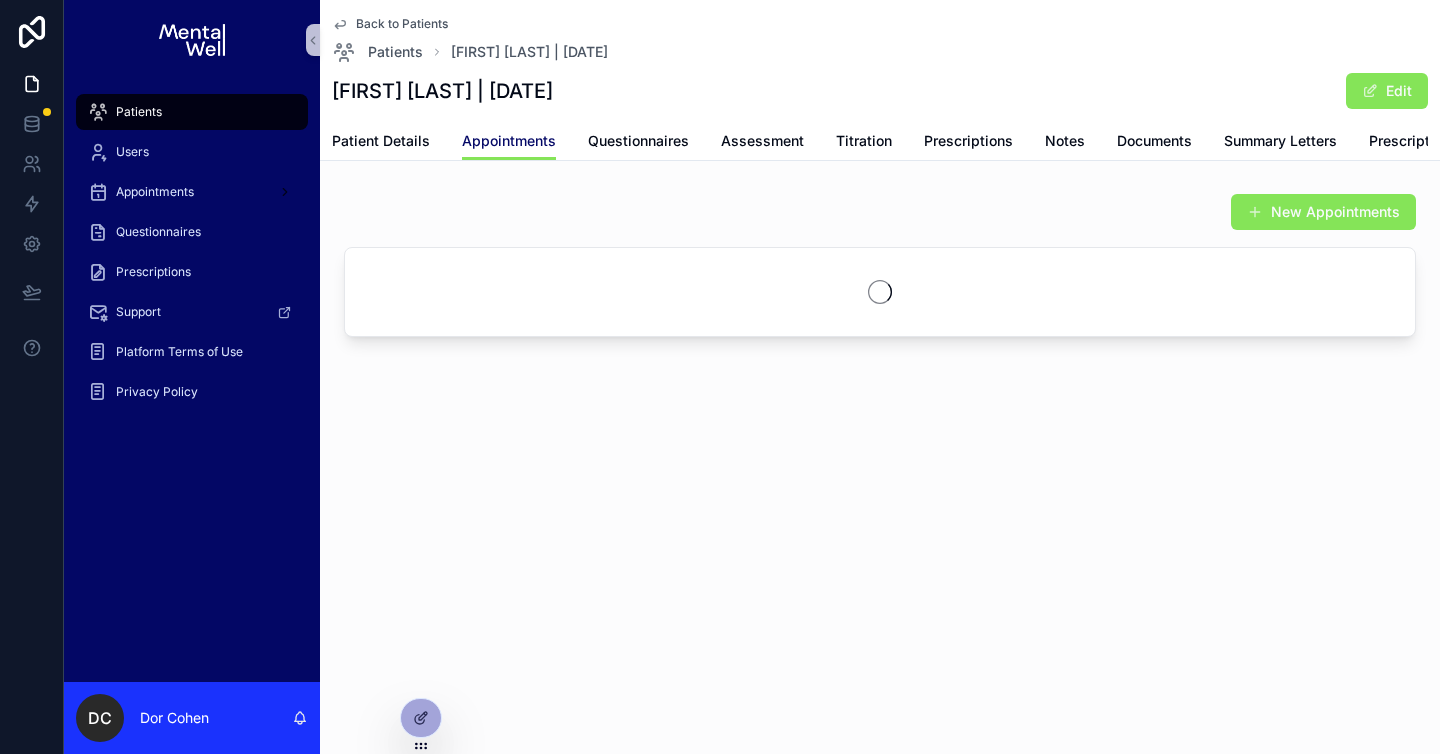scroll, scrollTop: 0, scrollLeft: 0, axis: both 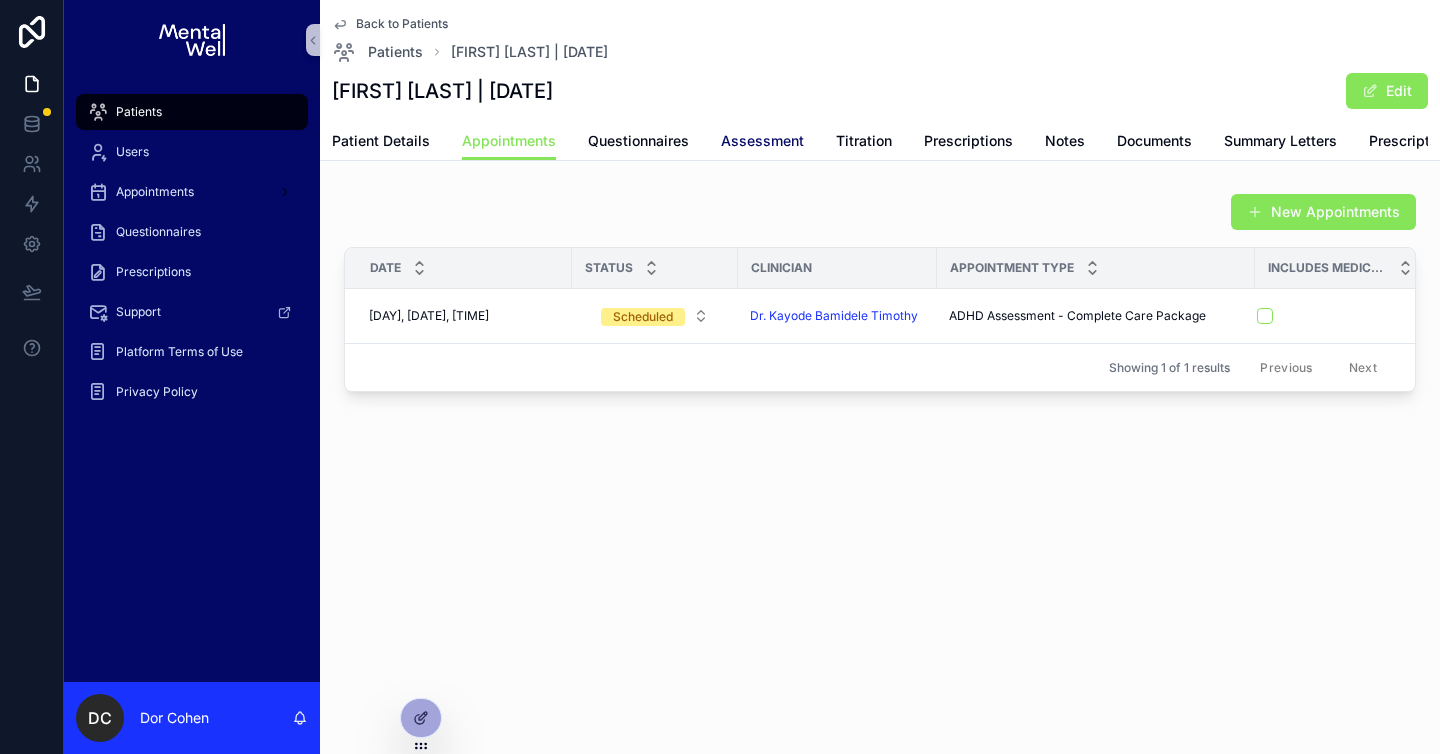 click on "Assessment" at bounding box center (762, 141) 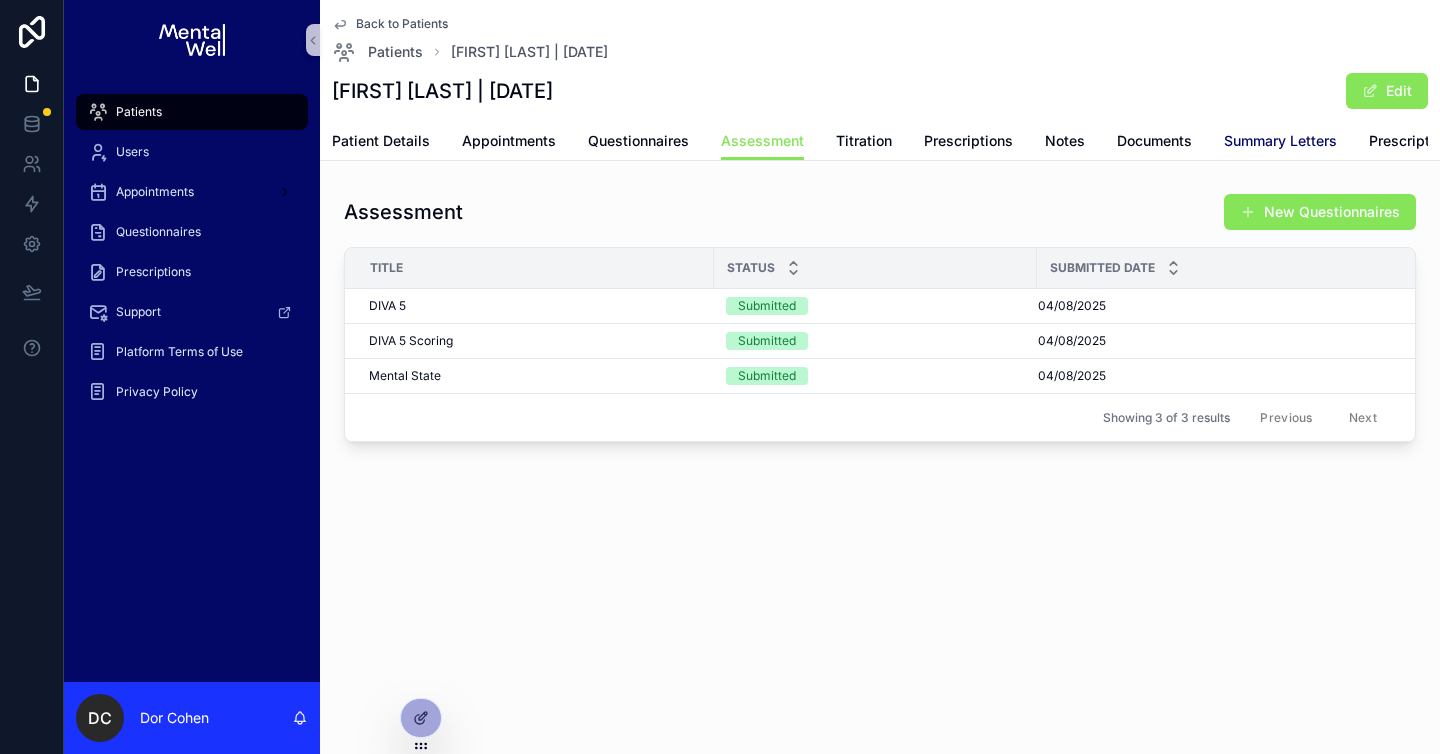 click on "Summary Letters" at bounding box center (1280, 141) 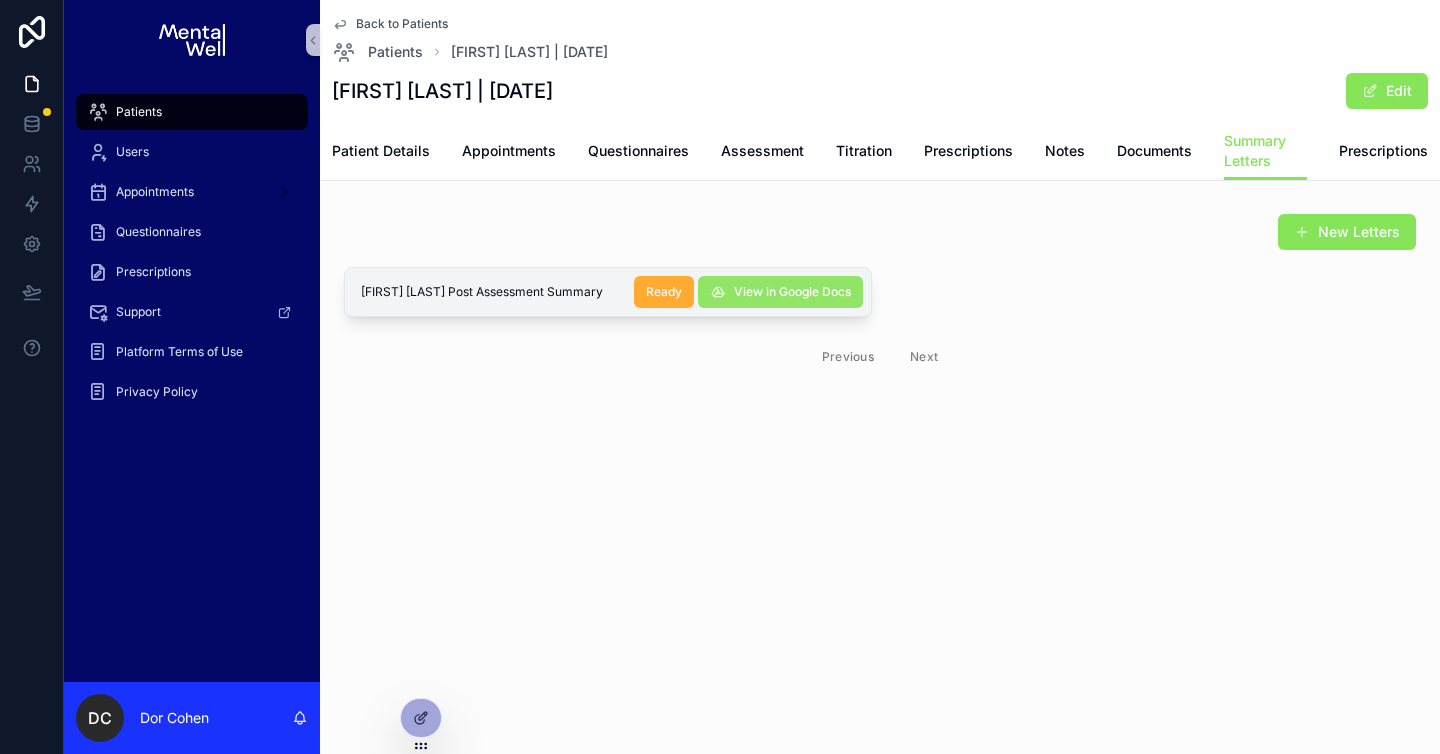 click on "View in Google Docs" at bounding box center (780, 292) 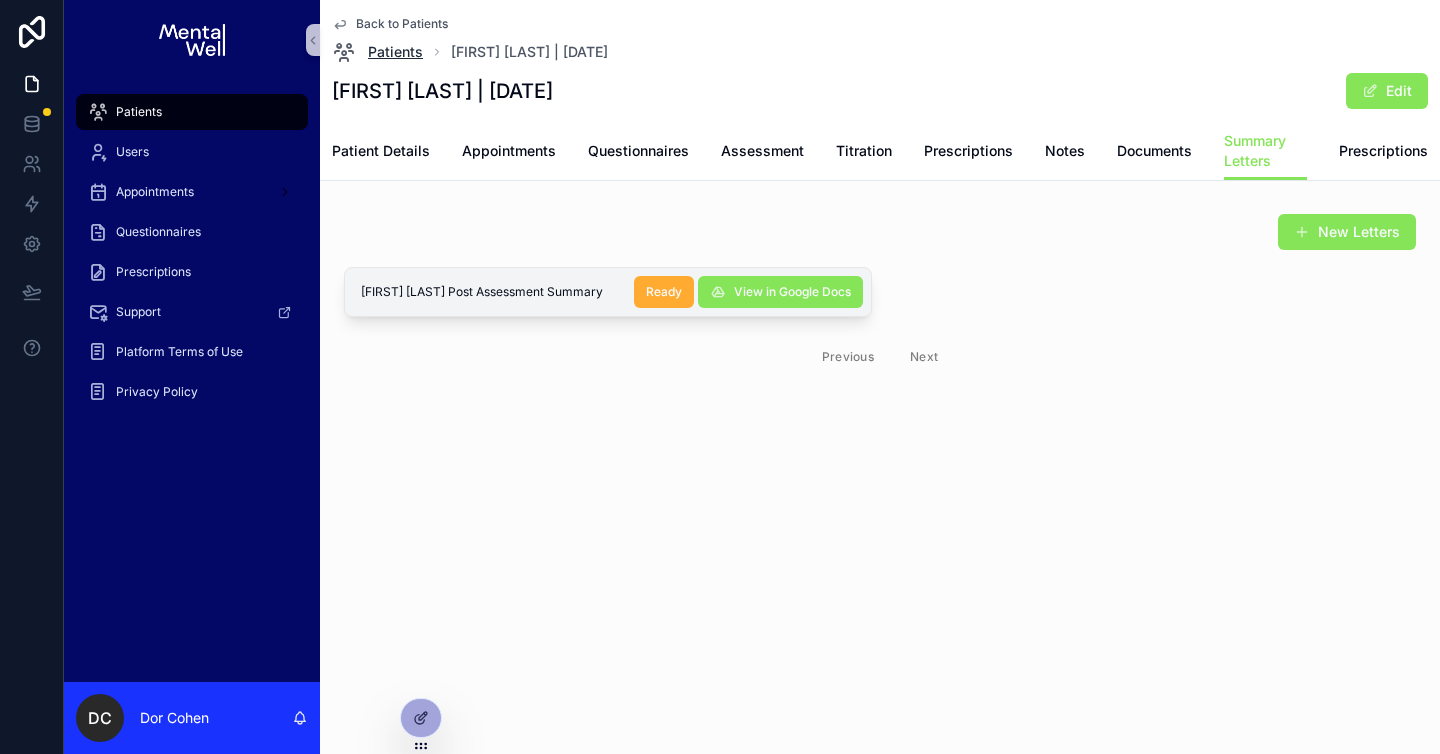 click on "Patients" at bounding box center [395, 52] 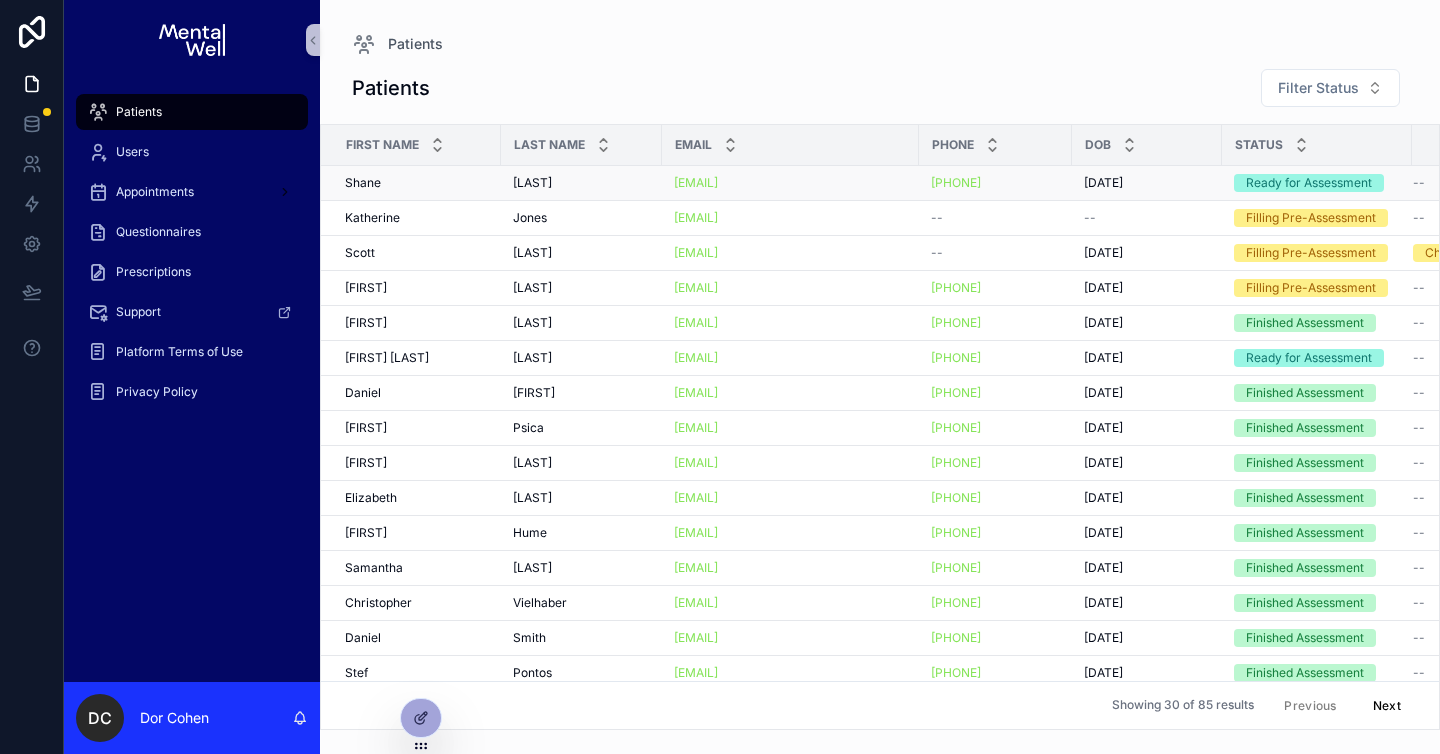 click on "[FIRST] [FIRST]" at bounding box center [417, 183] 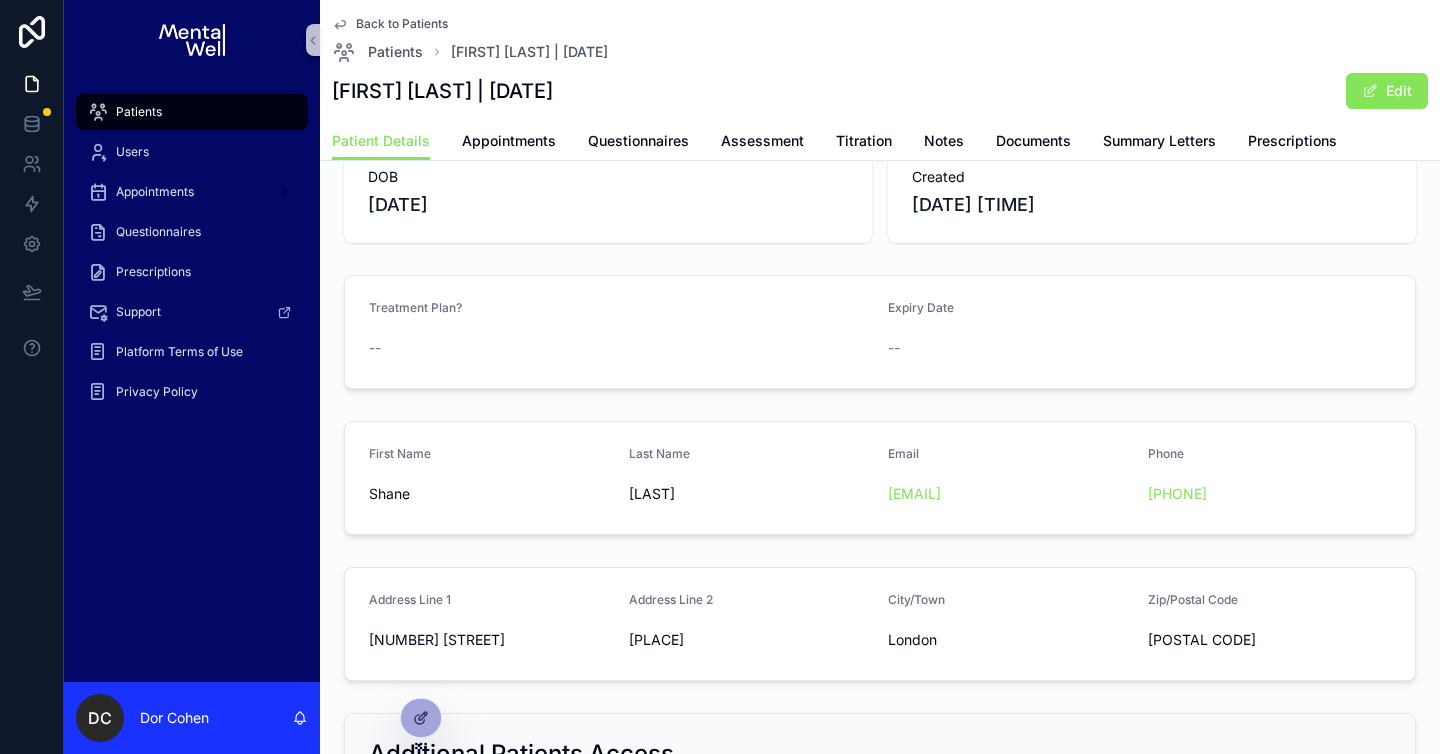 scroll, scrollTop: 61, scrollLeft: 0, axis: vertical 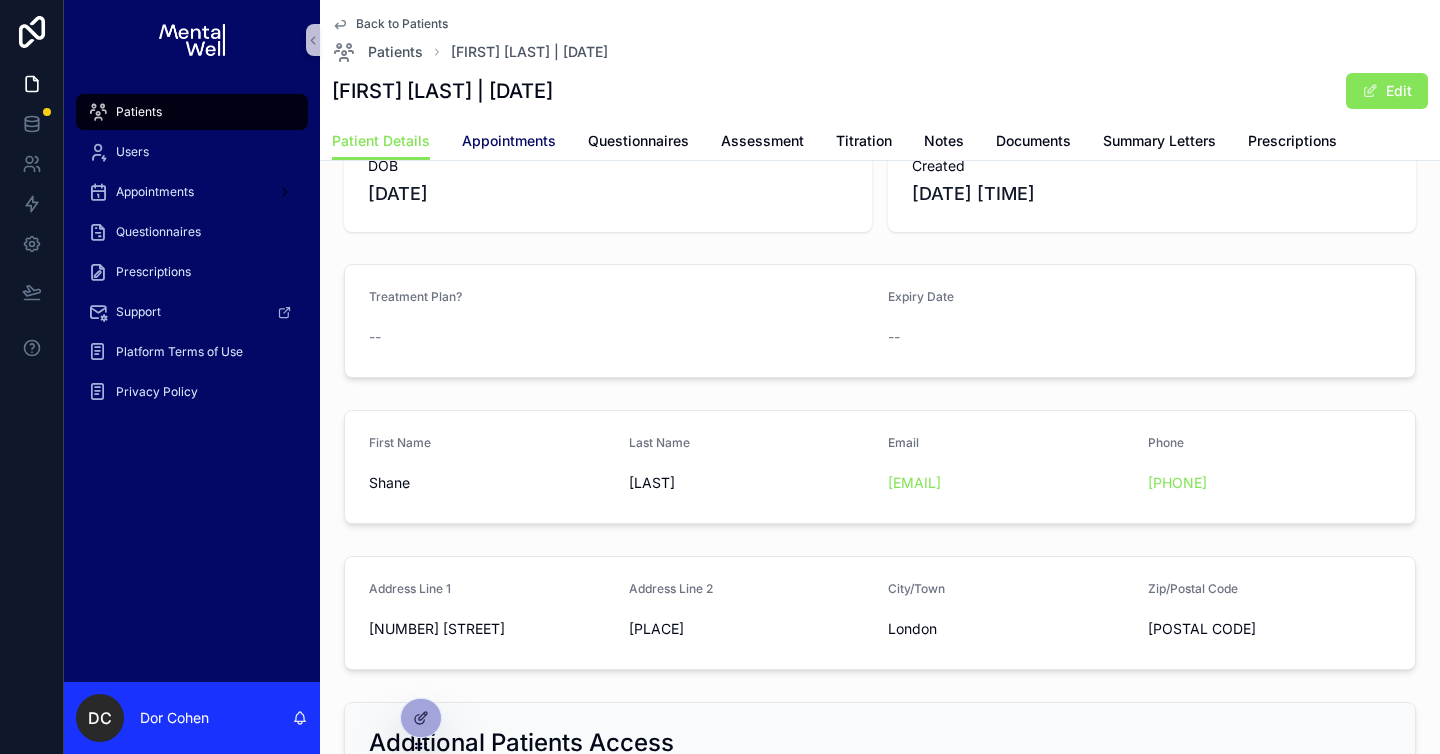 click on "Appointments" at bounding box center [509, 141] 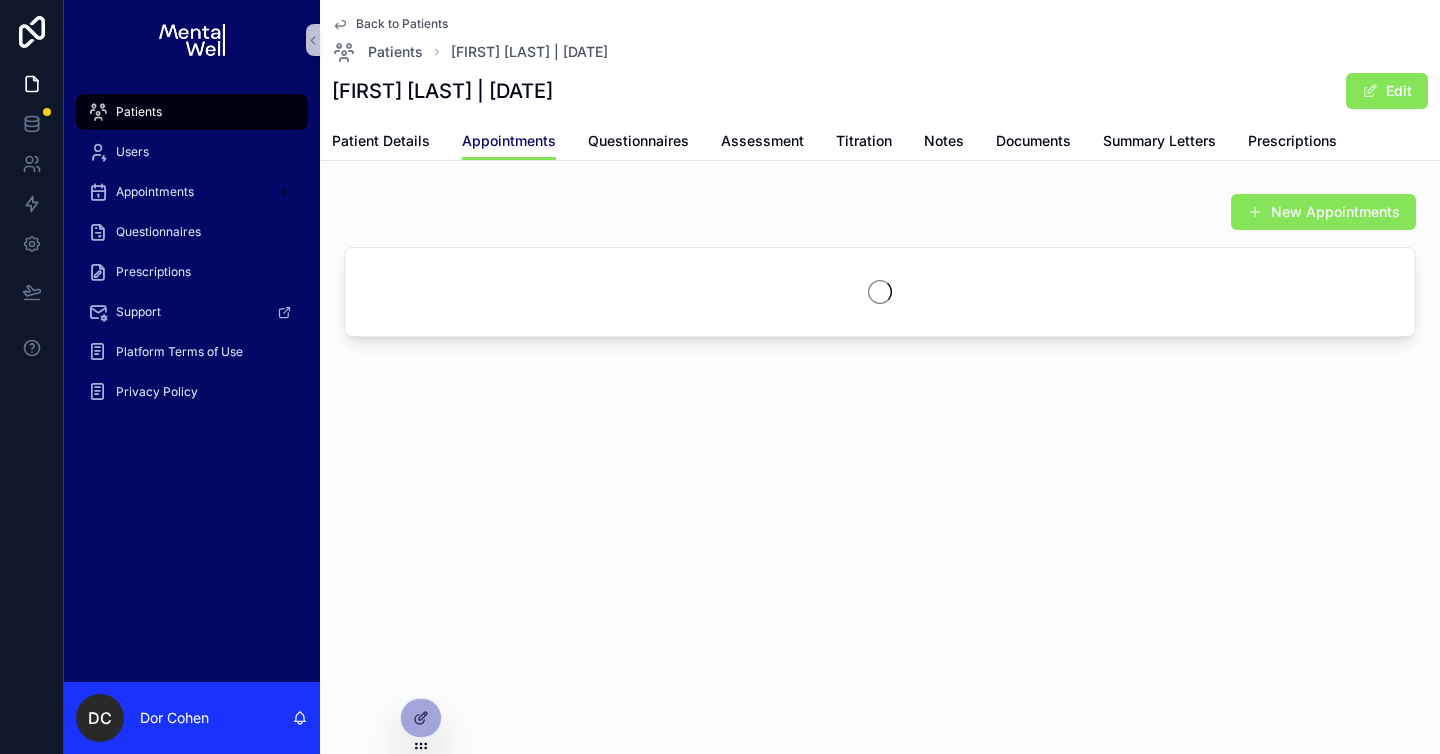 scroll, scrollTop: 0, scrollLeft: 0, axis: both 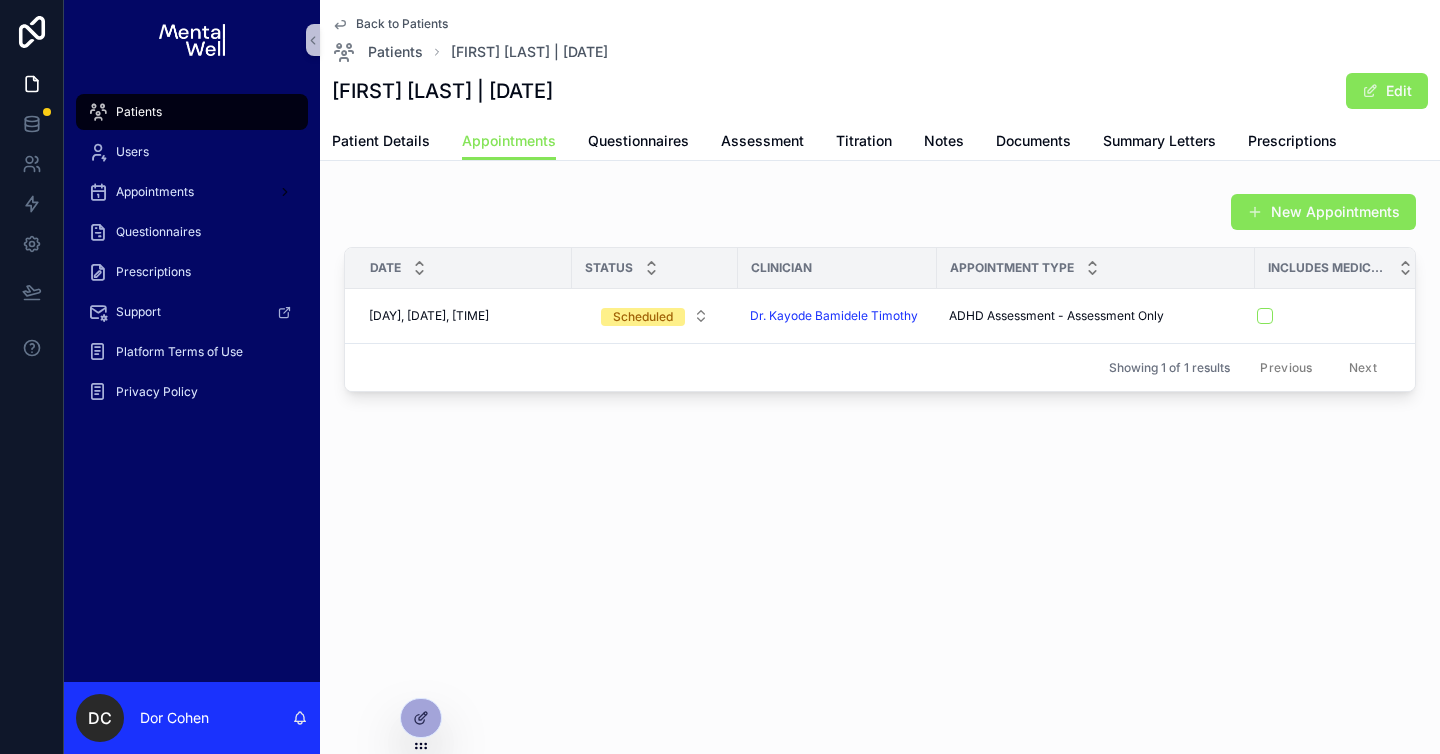 click on "Back to Patients" at bounding box center [402, 24] 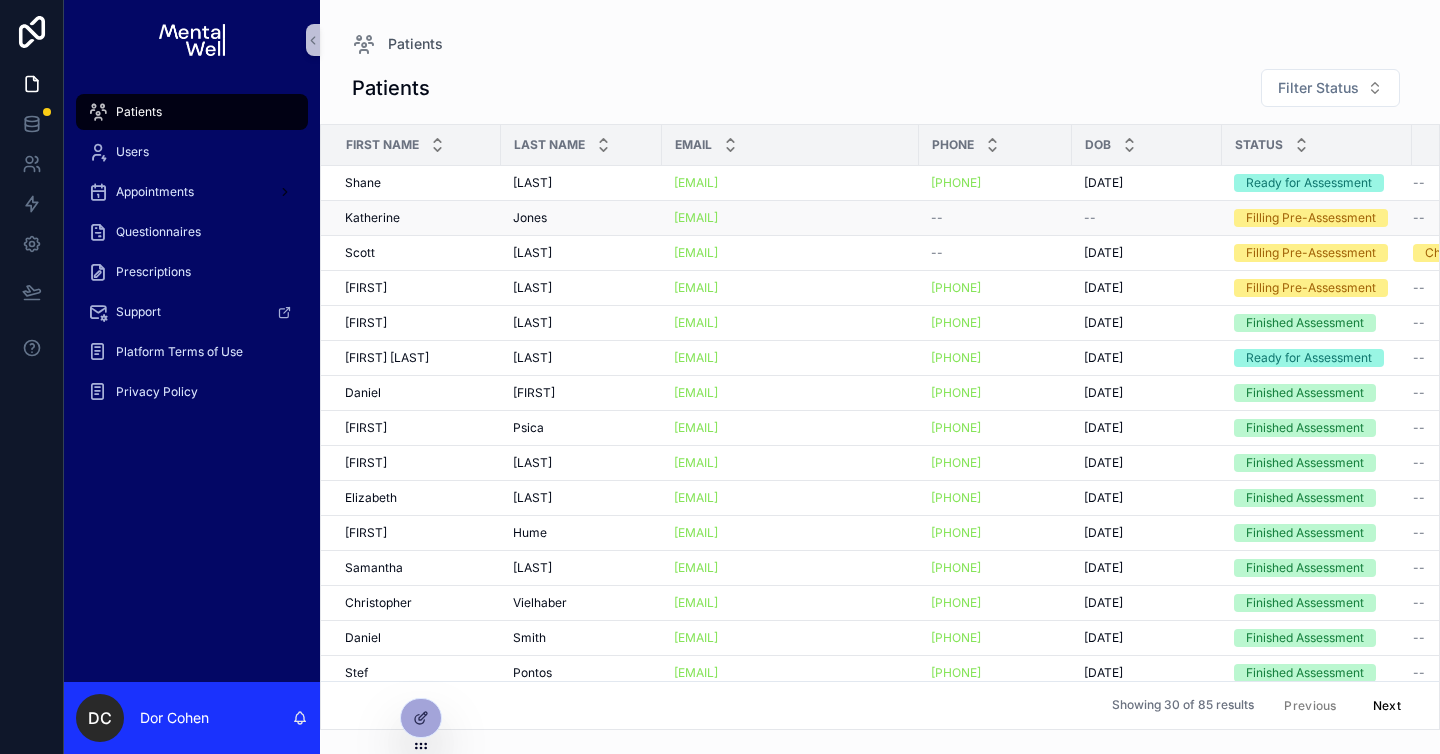 click on "[FIRST] [FIRST]" at bounding box center (417, 218) 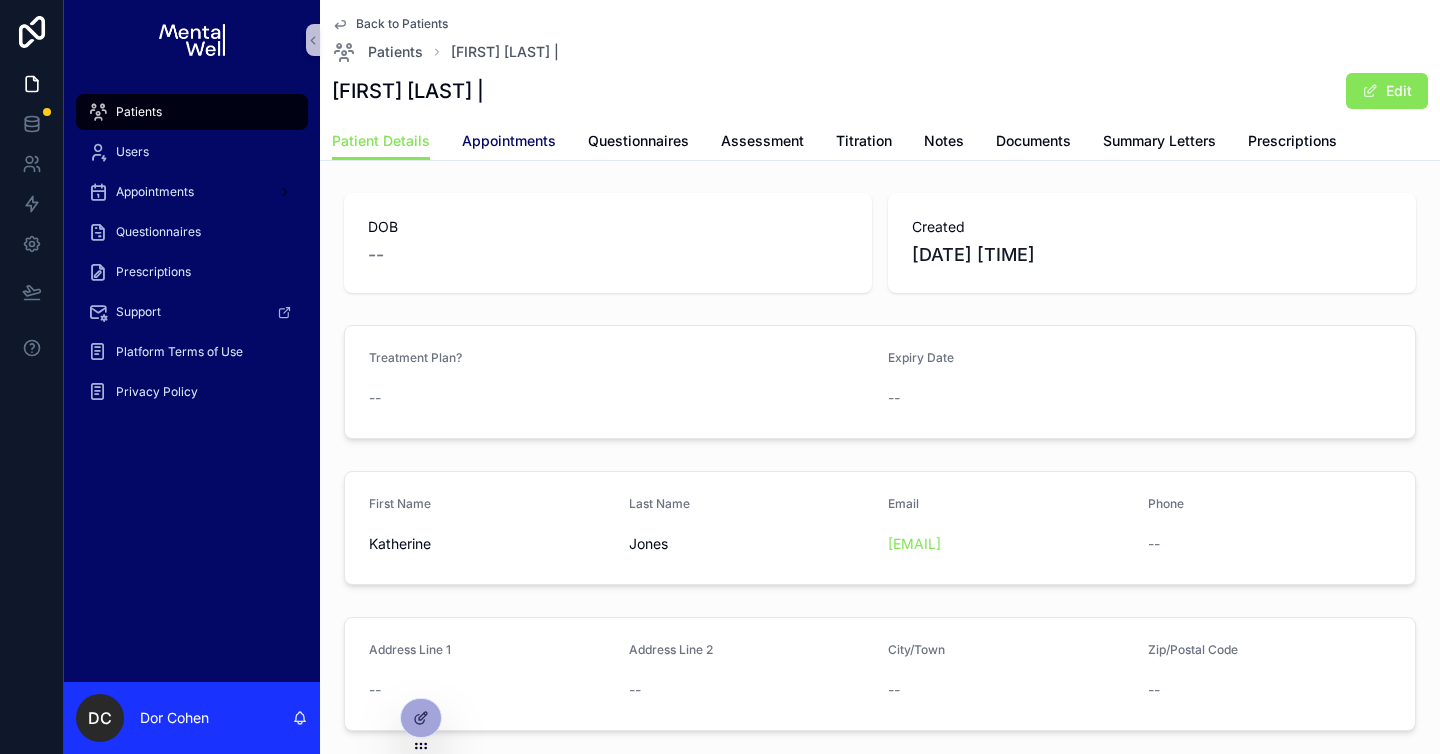 click on "Appointments" at bounding box center (509, 141) 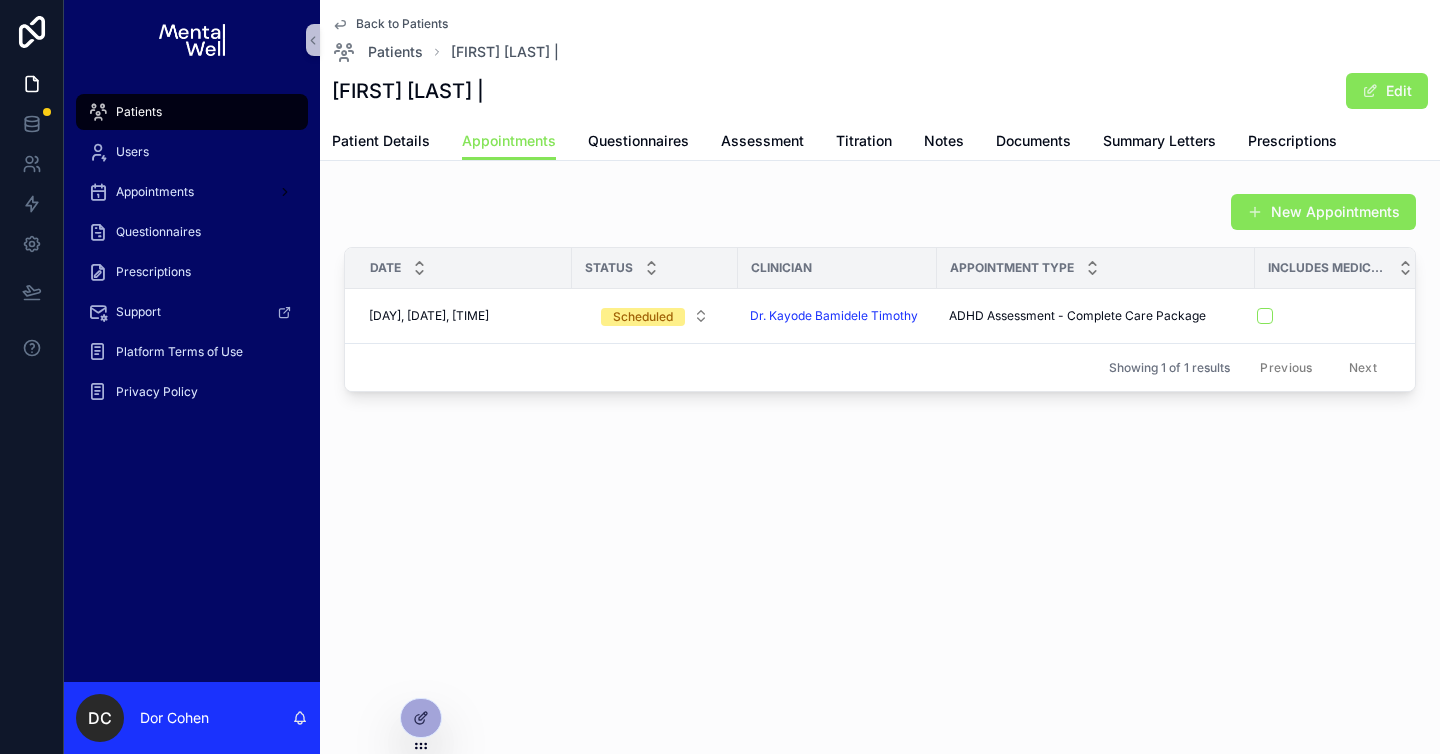 click on "Back to Patients" at bounding box center [402, 24] 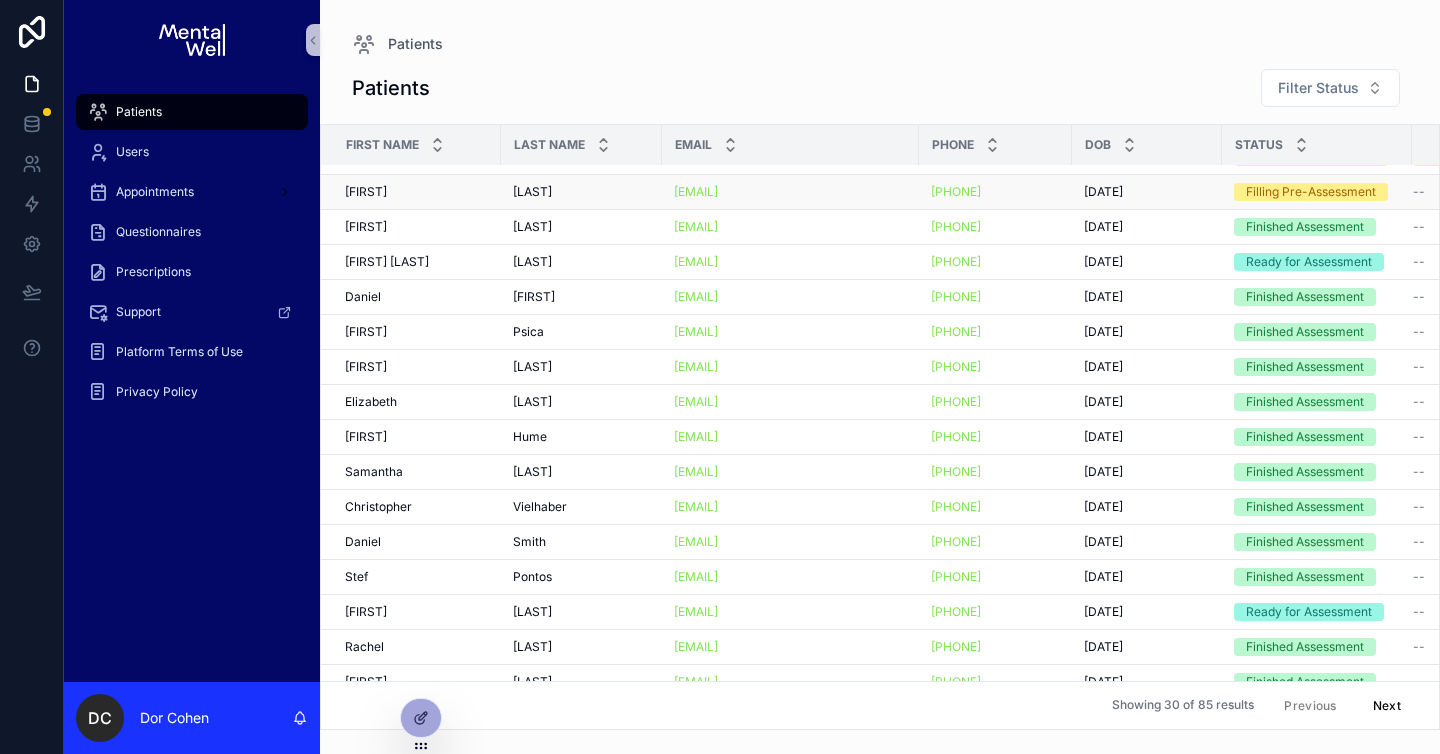 scroll, scrollTop: 0, scrollLeft: 0, axis: both 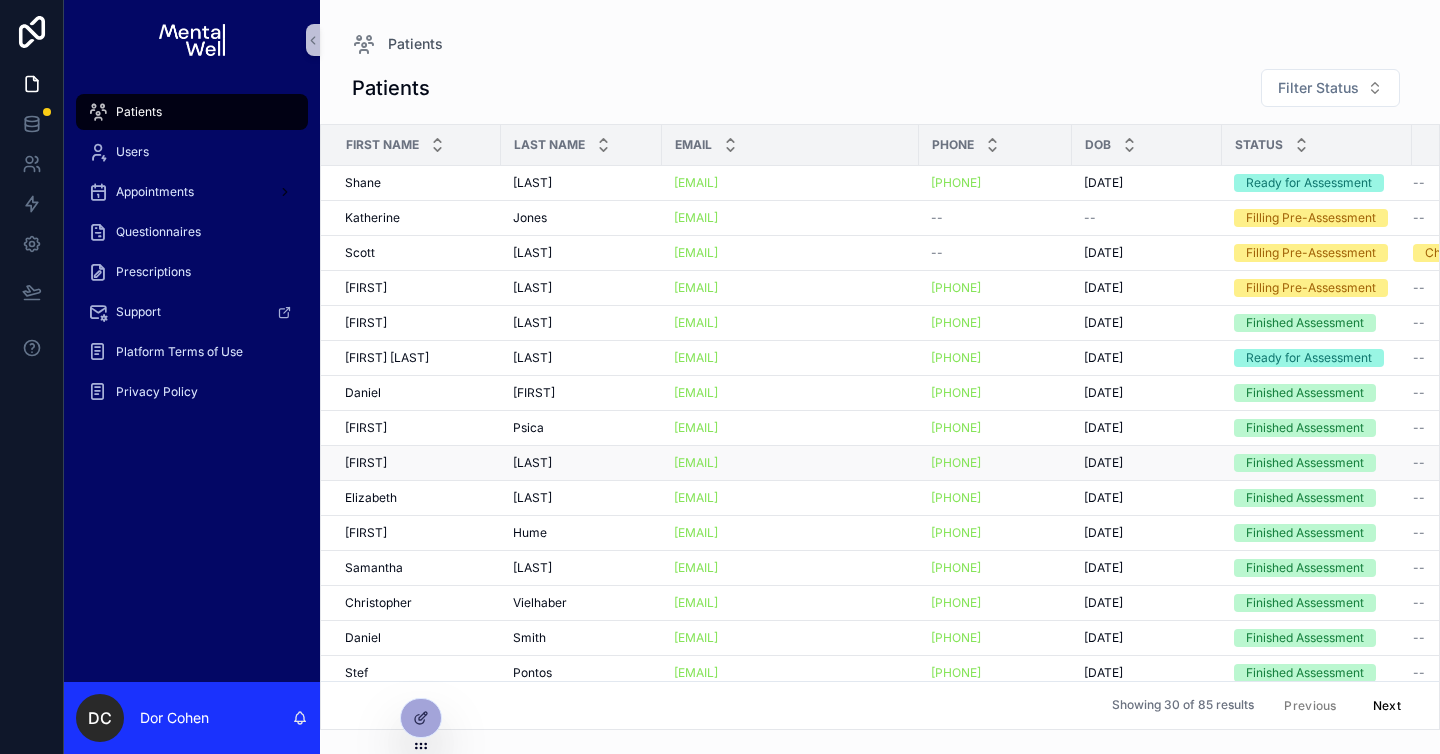click on "[FIRST] [LAST]" at bounding box center [417, 463] 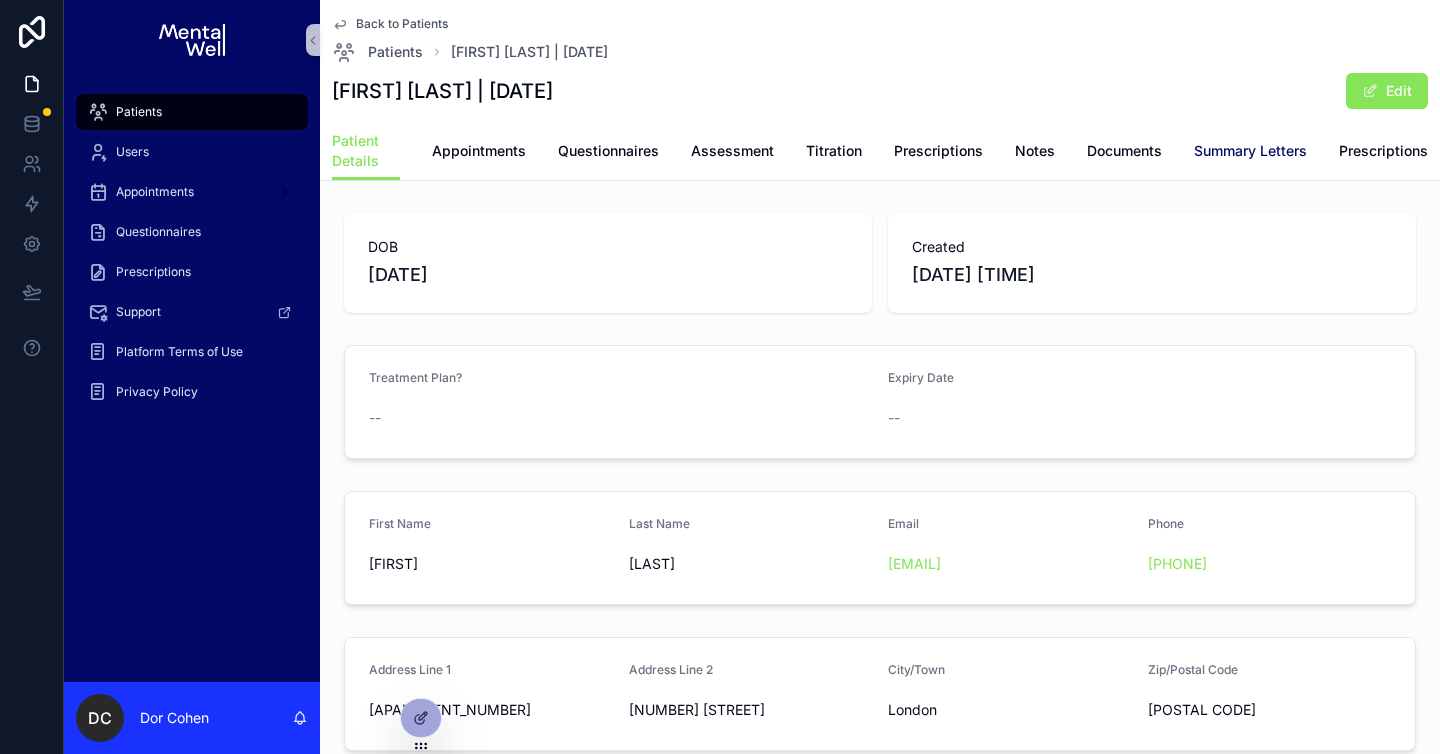 click on "Summary Letters" at bounding box center [1250, 153] 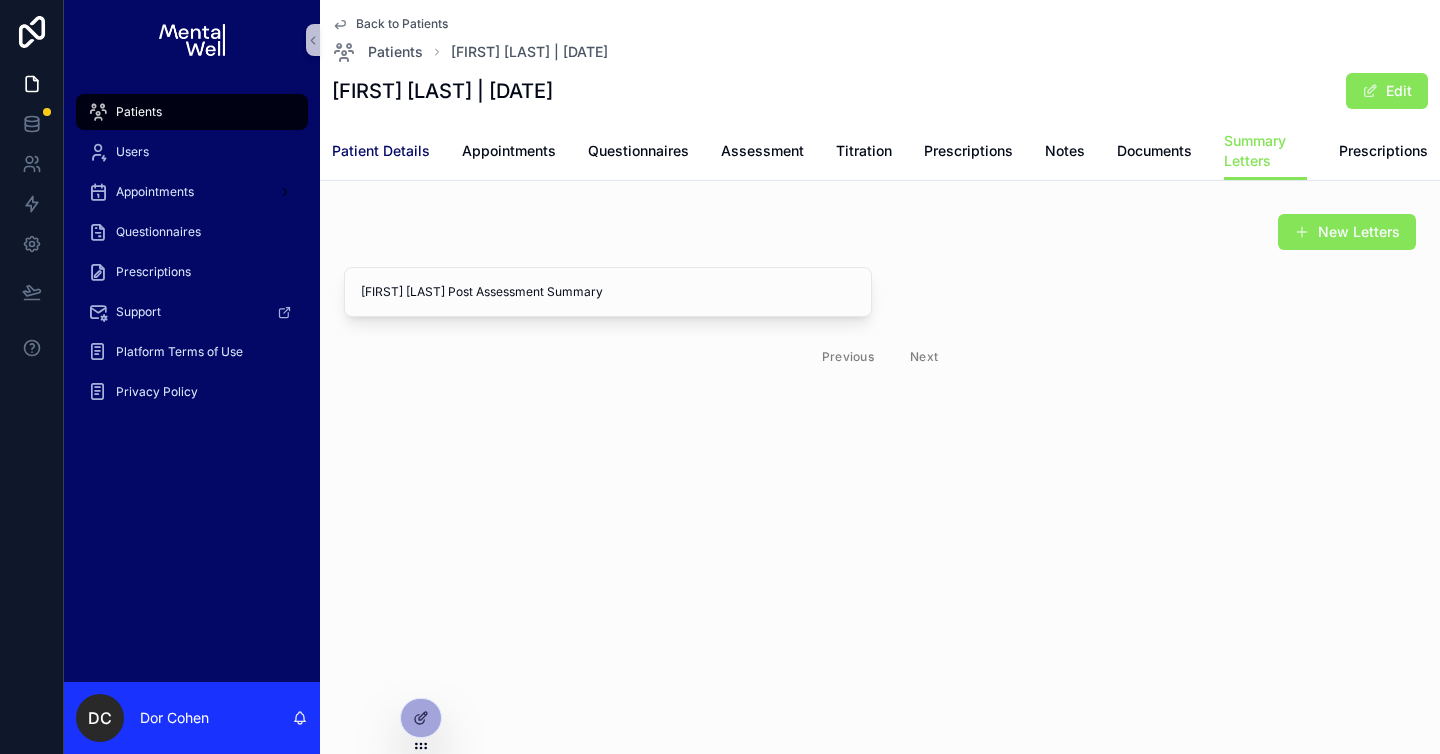 click on "Patient Details" at bounding box center [381, 151] 